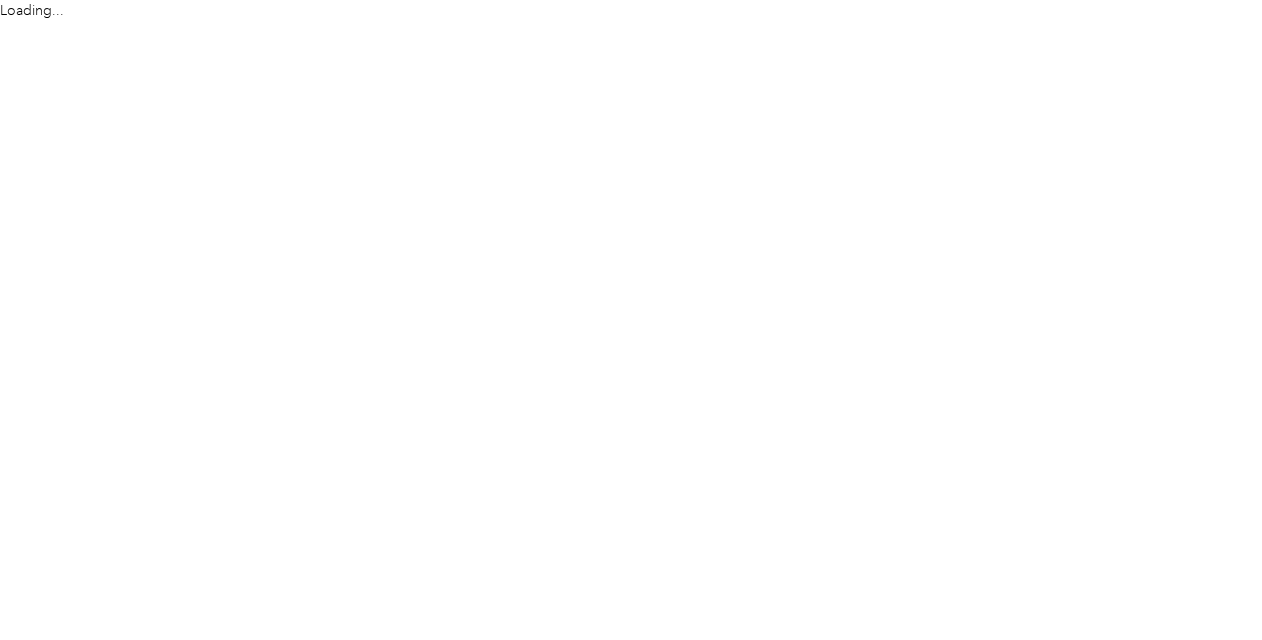 scroll, scrollTop: 0, scrollLeft: 0, axis: both 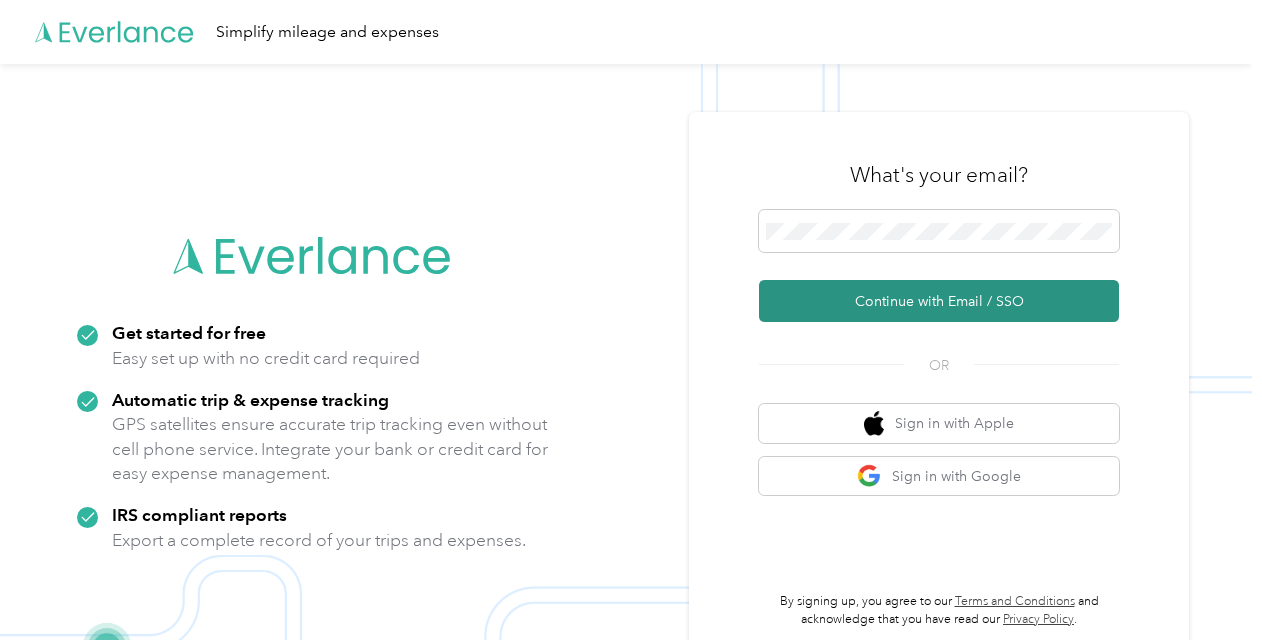 click on "Continue with Email / SSO" at bounding box center [939, 301] 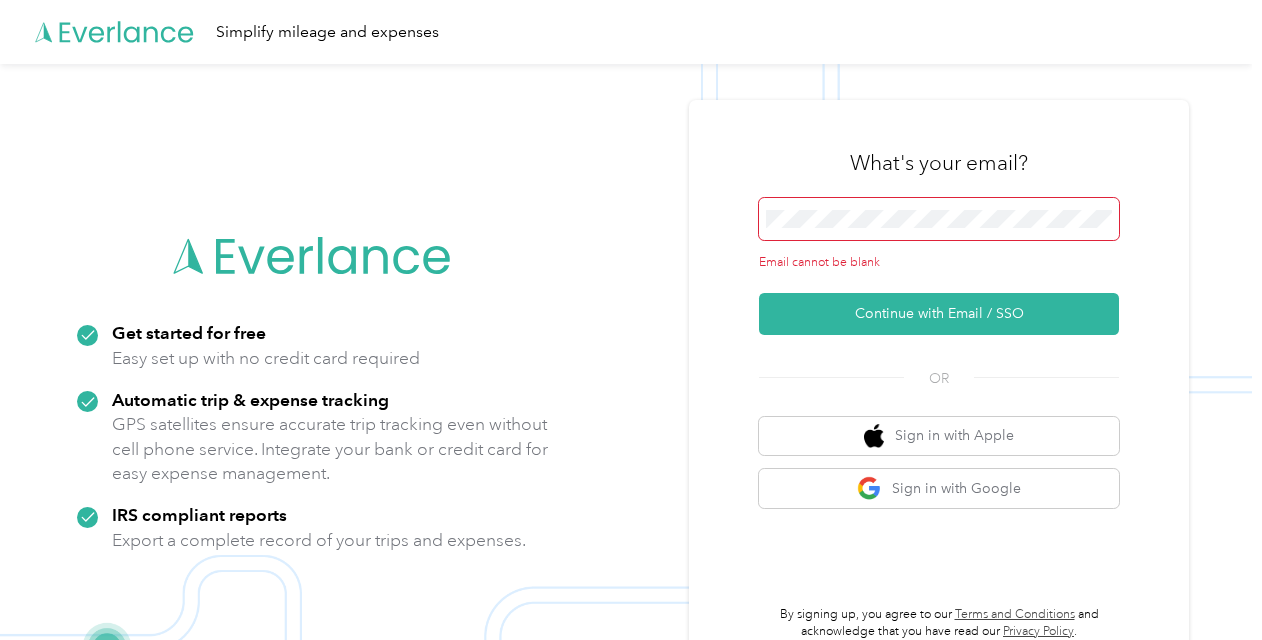 click at bounding box center [939, 219] 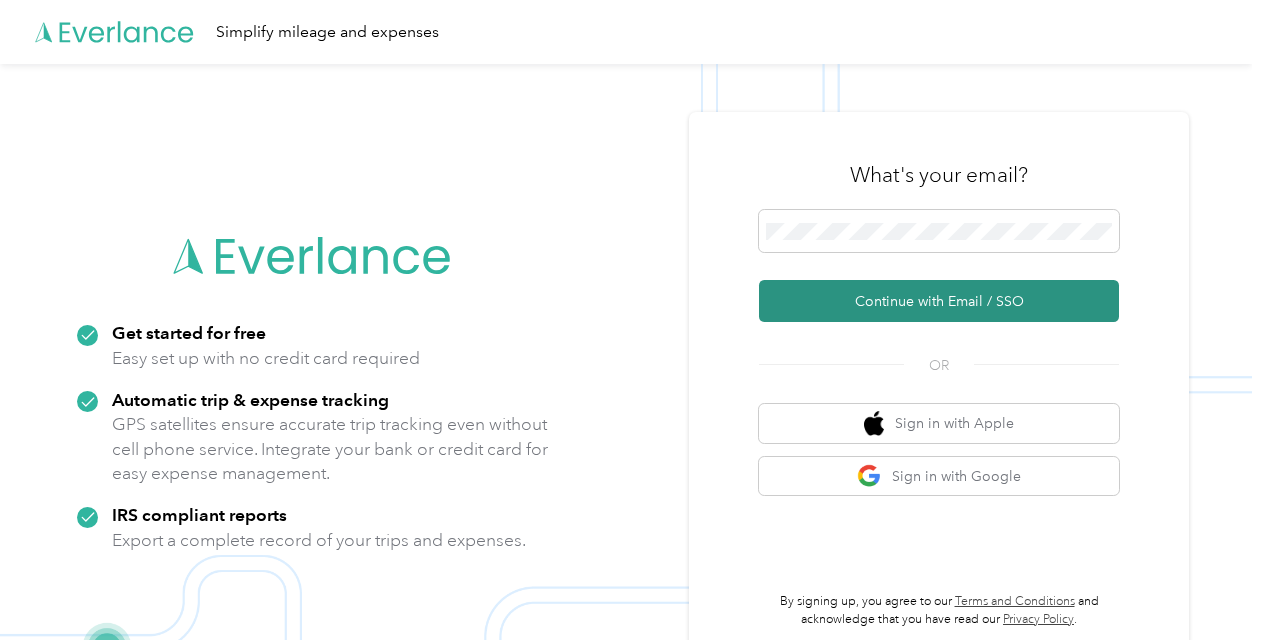 click on "Continue with Email / SSO" at bounding box center (939, 301) 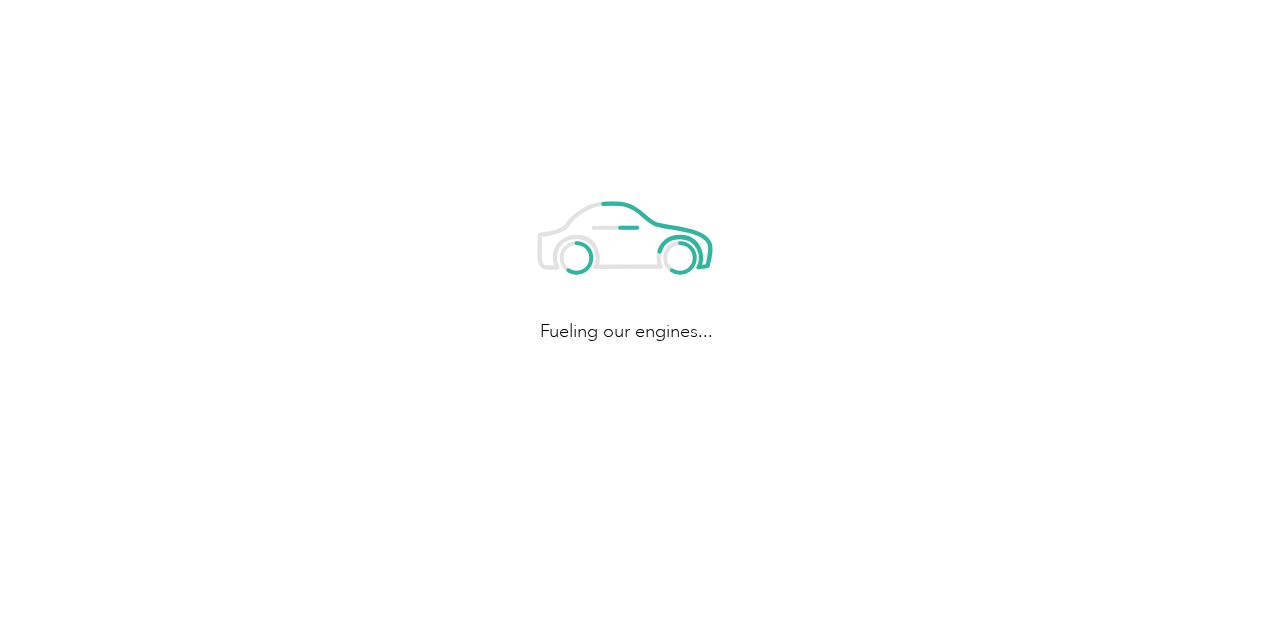 scroll, scrollTop: 0, scrollLeft: 0, axis: both 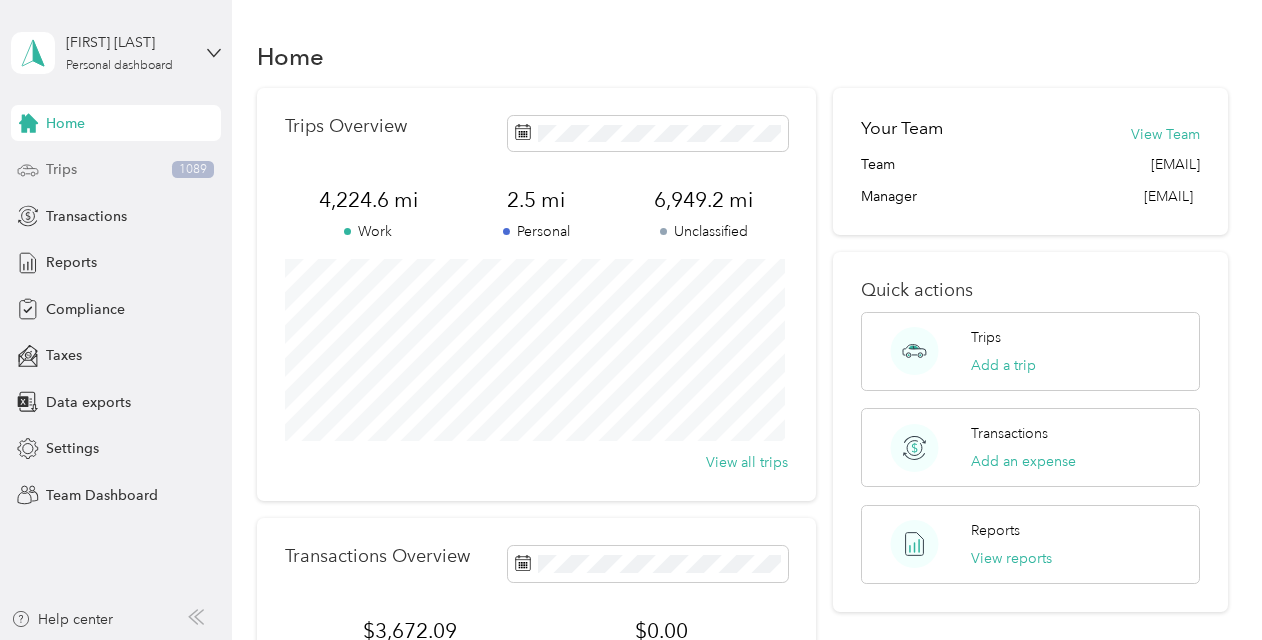 click on "Trips [NUMBER]" at bounding box center [116, 170] 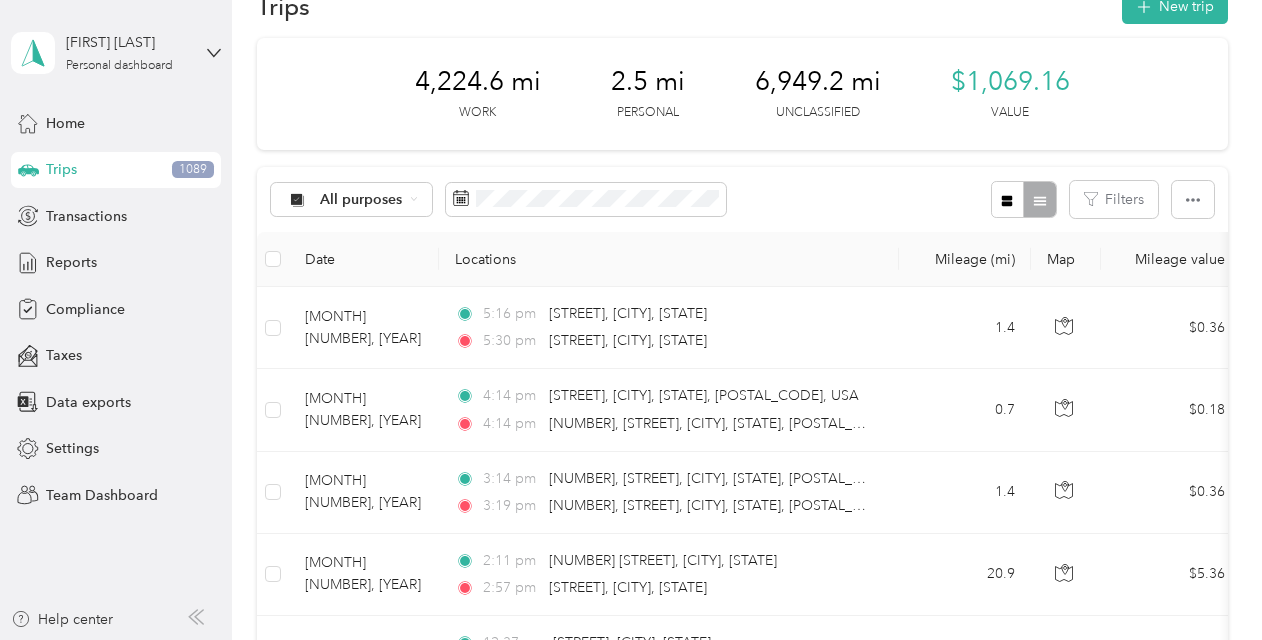 scroll, scrollTop: 0, scrollLeft: 0, axis: both 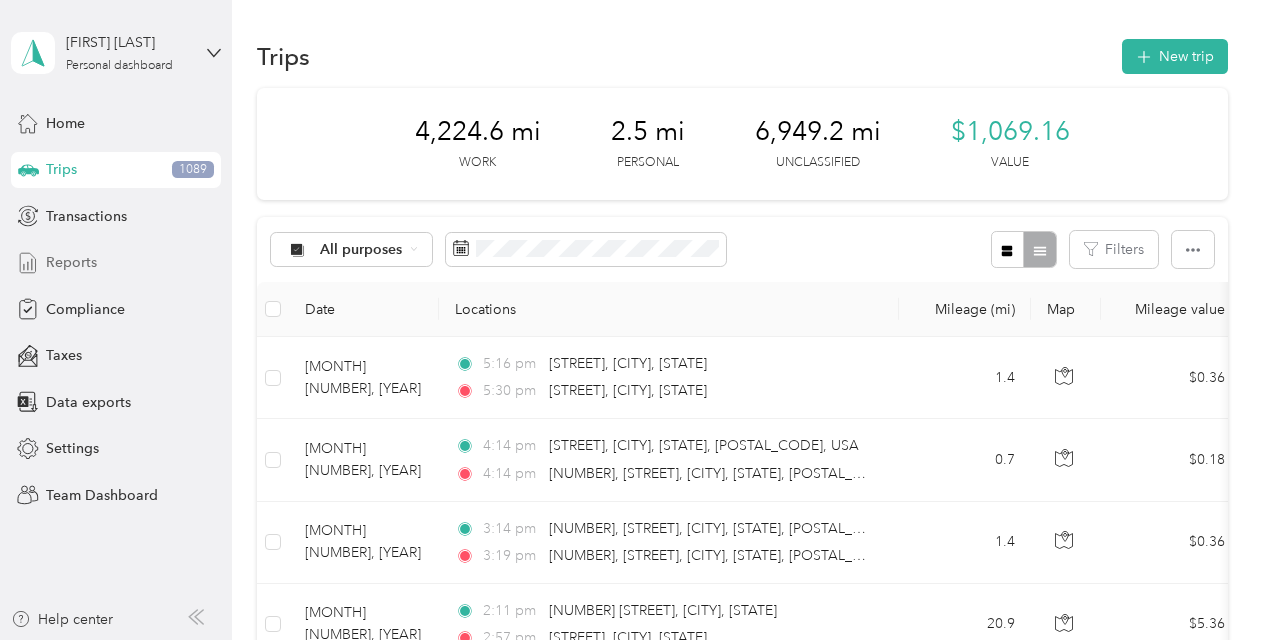 drag, startPoint x: 88, startPoint y: 261, endPoint x: 71, endPoint y: 261, distance: 17 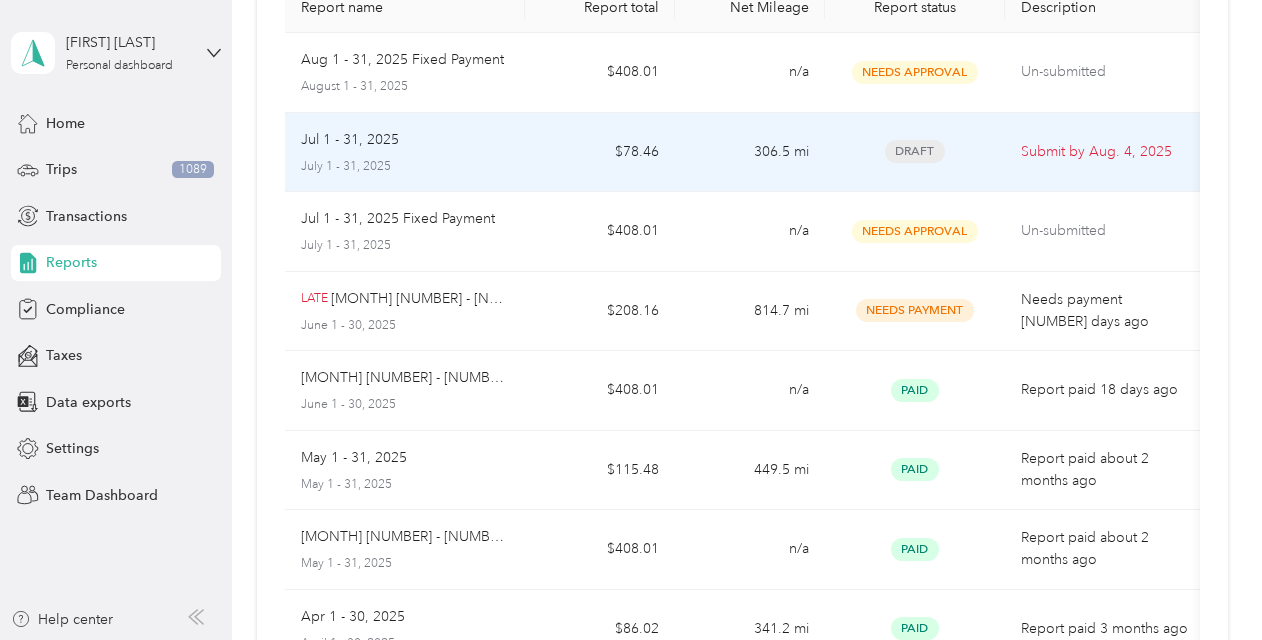 scroll, scrollTop: 177, scrollLeft: 0, axis: vertical 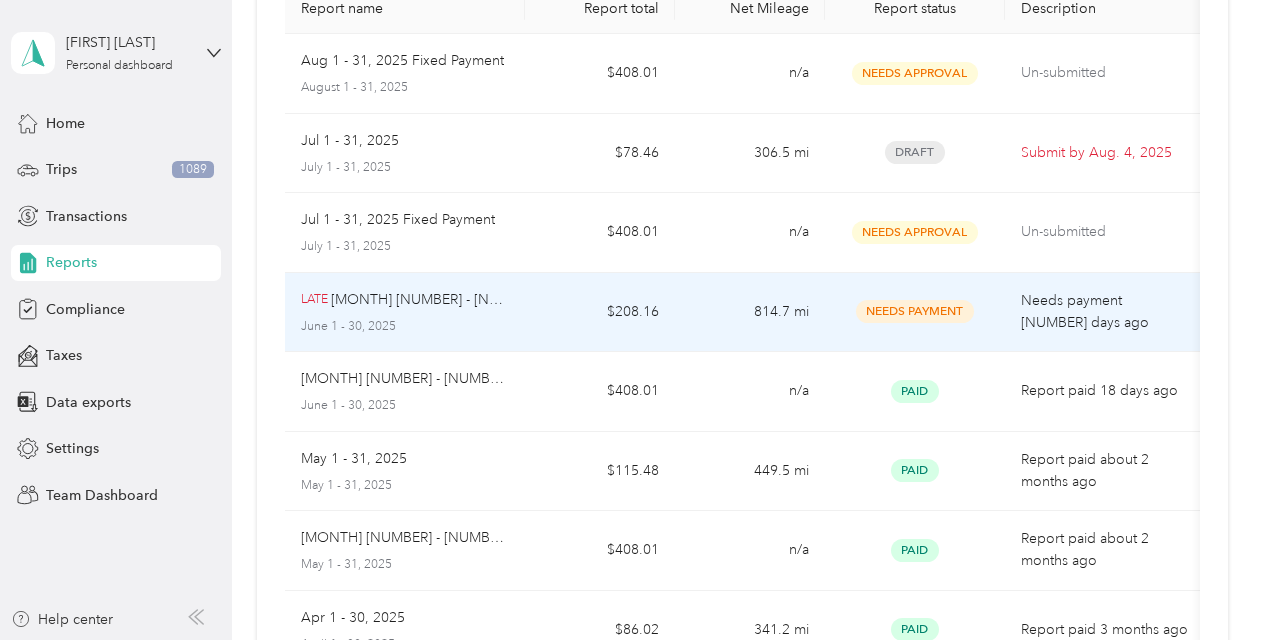 click on "814.7 mi" at bounding box center [750, 313] 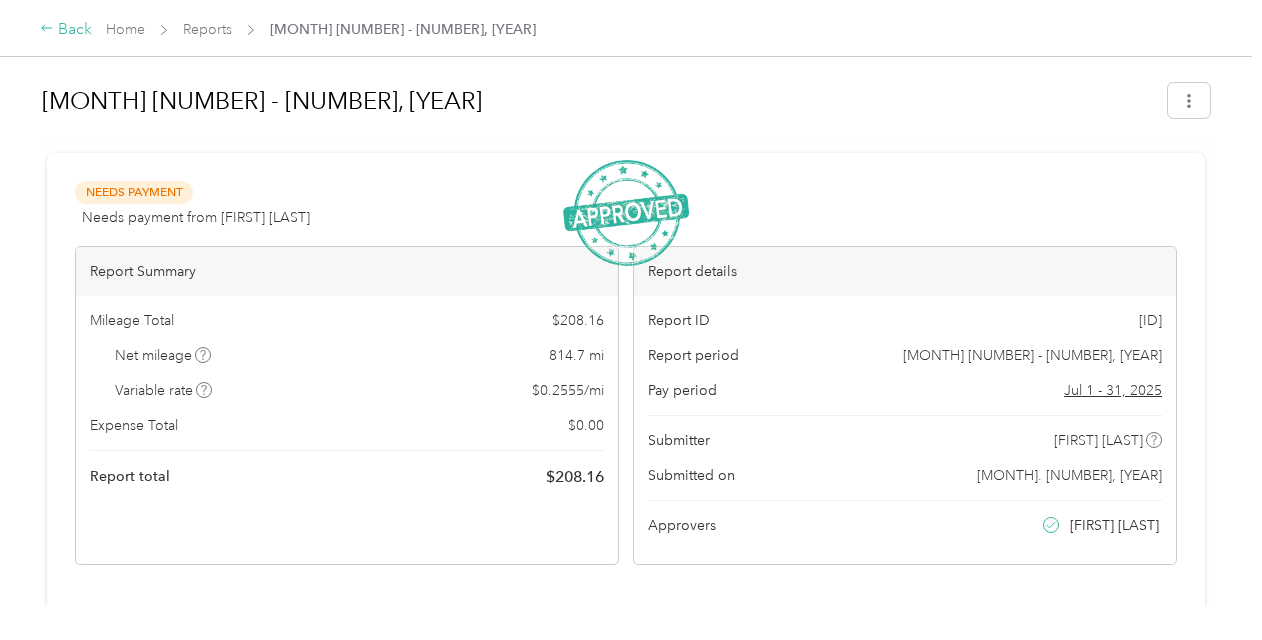 click on "Back" at bounding box center (66, 30) 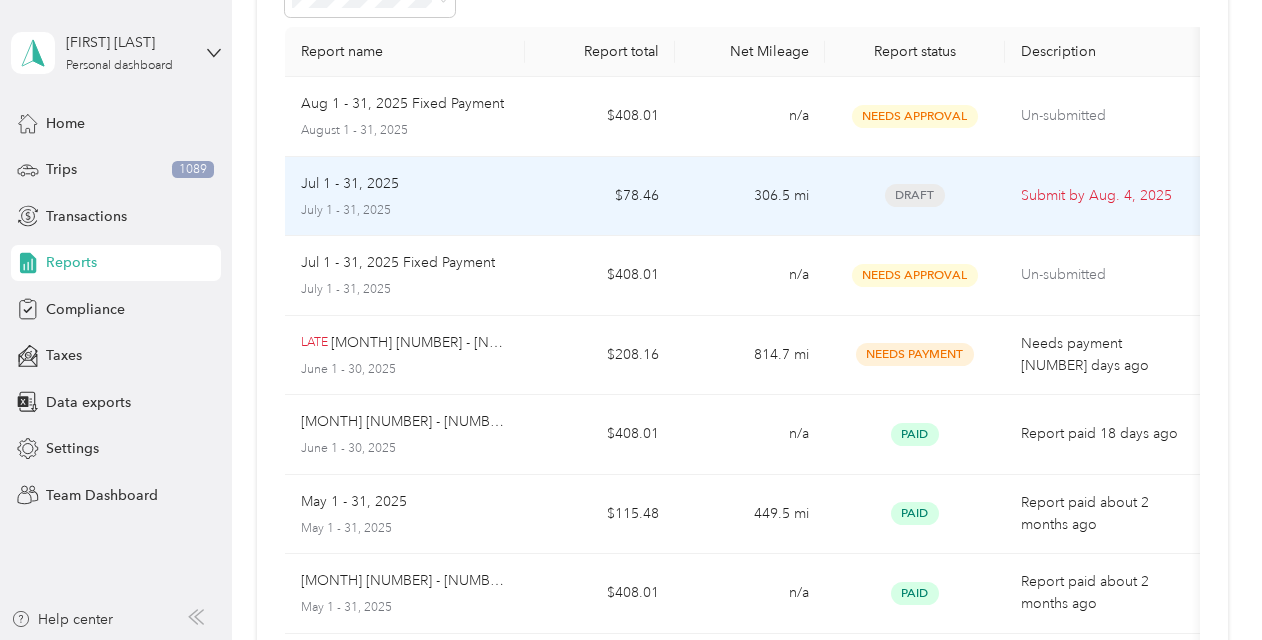 scroll, scrollTop: 31, scrollLeft: 0, axis: vertical 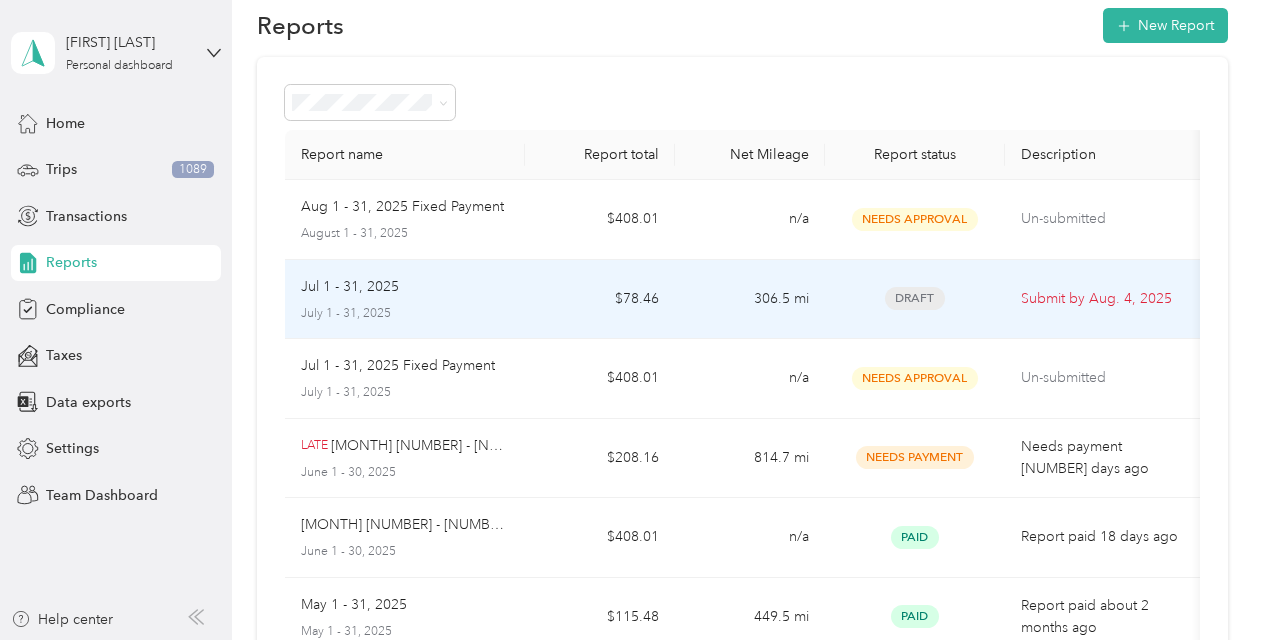 click on "306.5 mi" at bounding box center (750, 300) 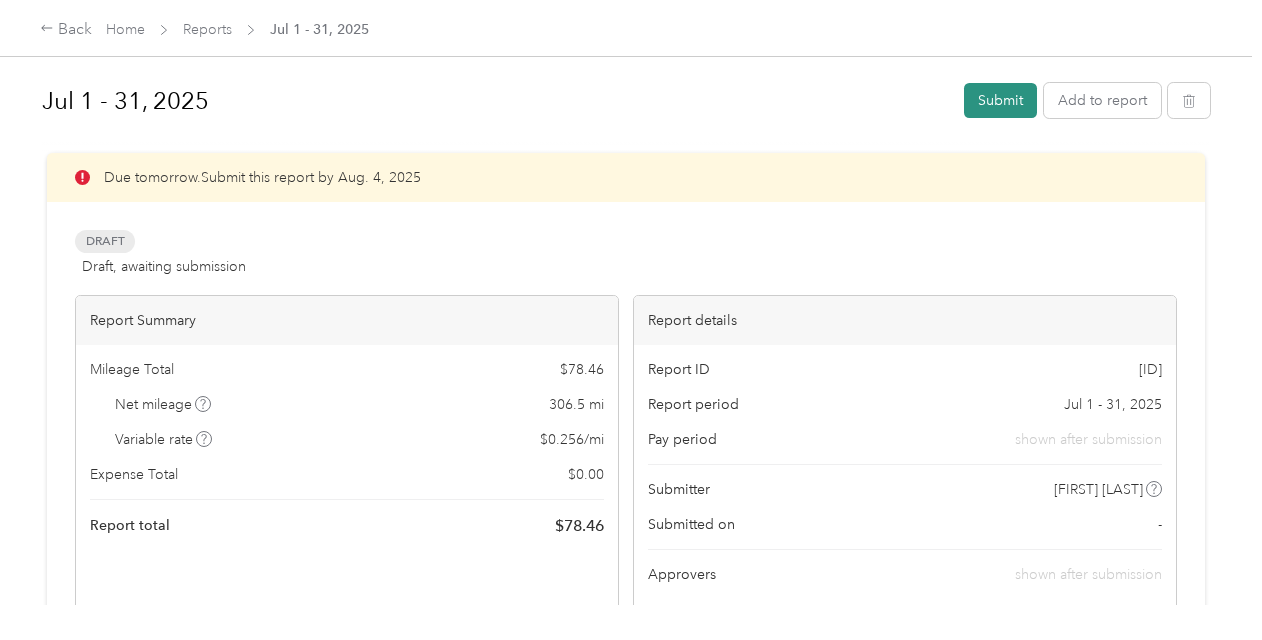 click on "Submit" at bounding box center (1000, 100) 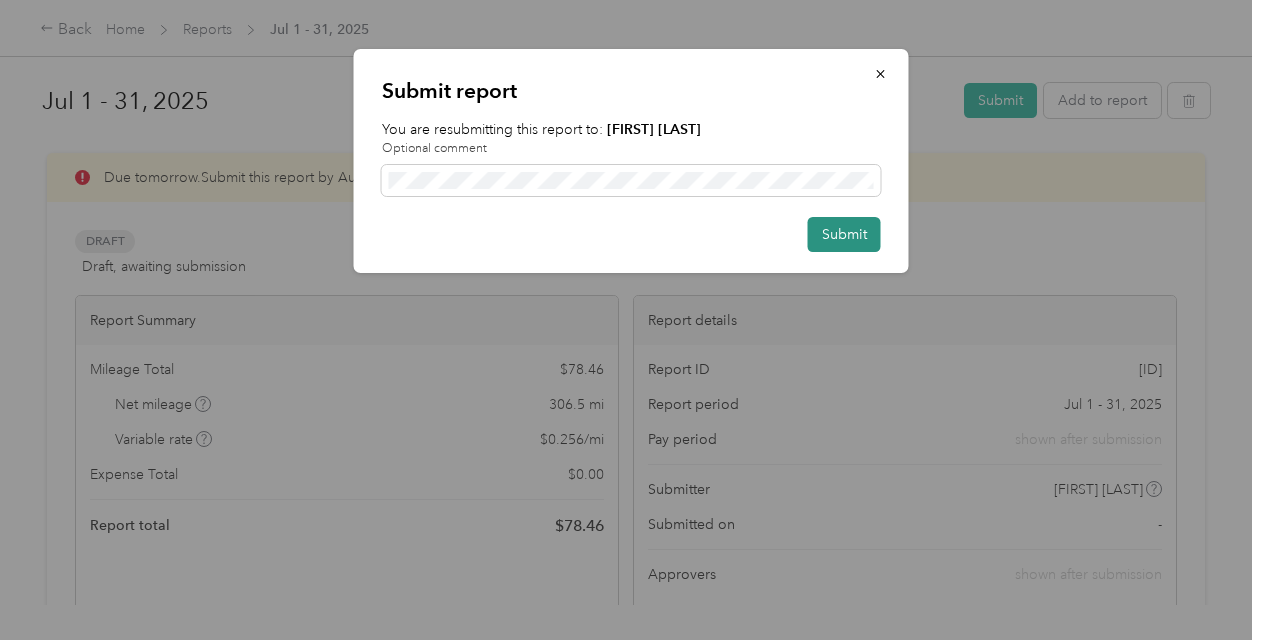 click on "Submit" at bounding box center (844, 234) 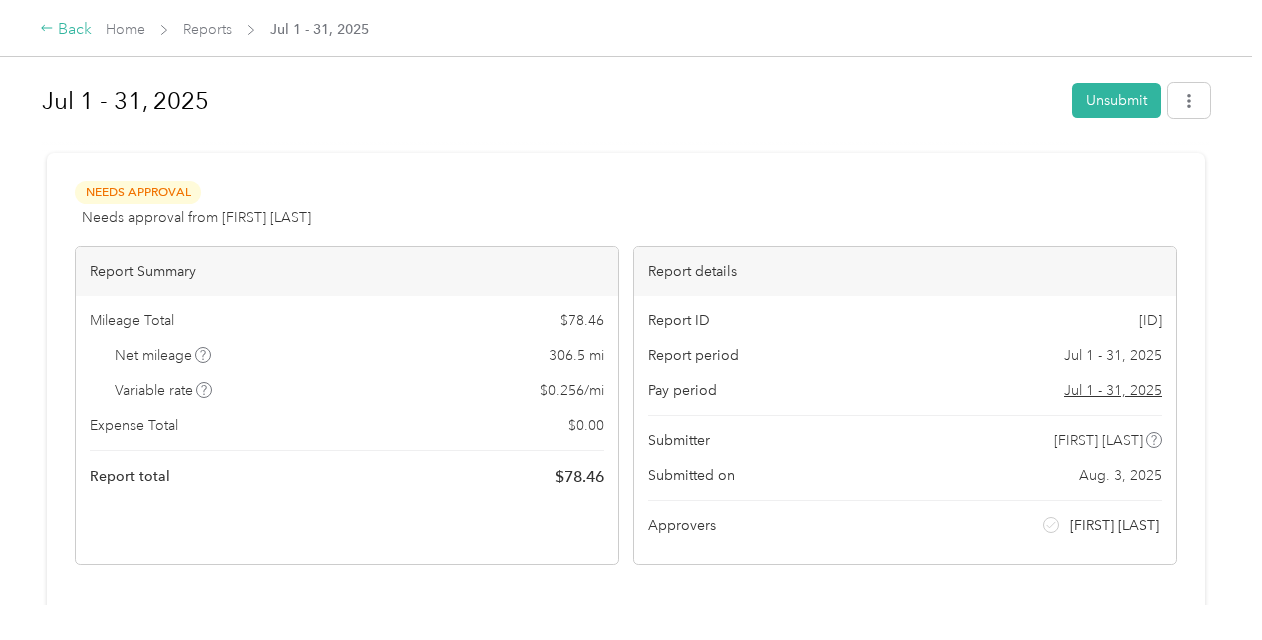 click on "Back" at bounding box center (66, 30) 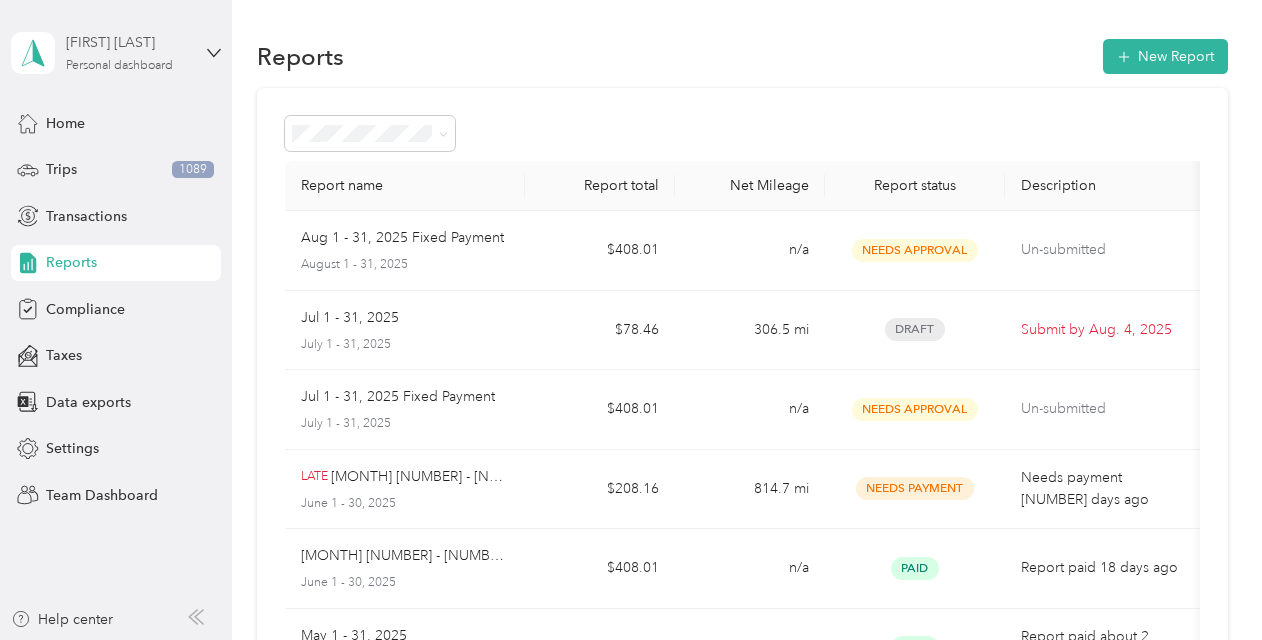 click on "[FIRST] [LAST]" at bounding box center (128, 42) 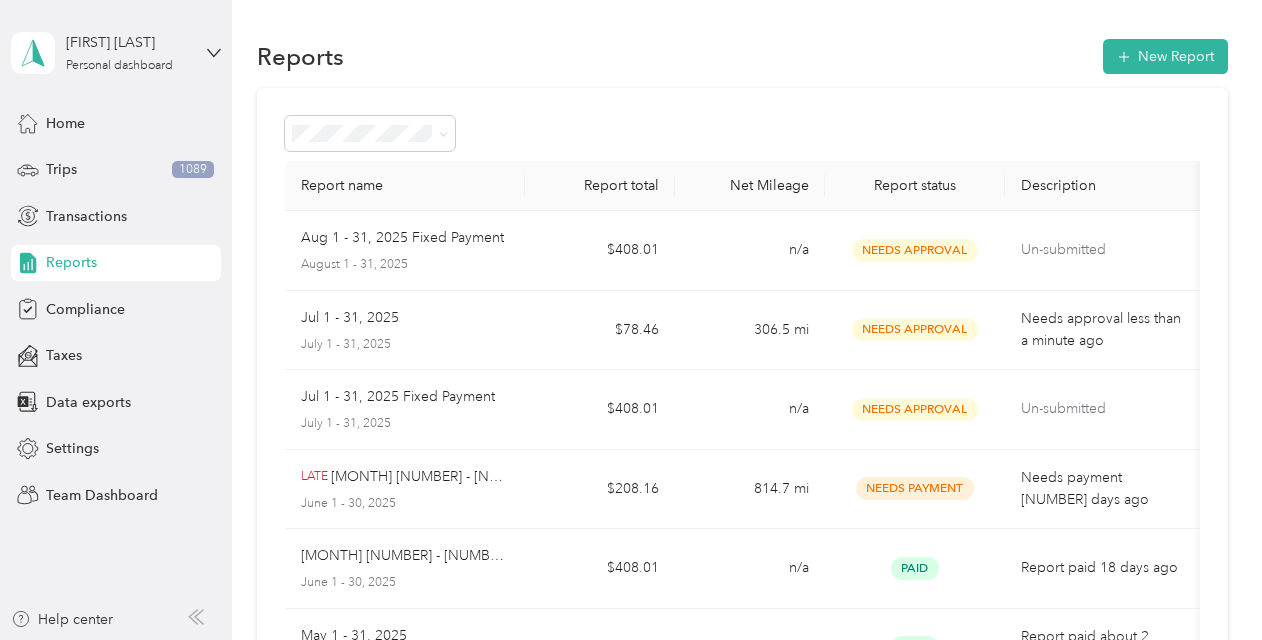 click on "Team dashboard" at bounding box center [163, 164] 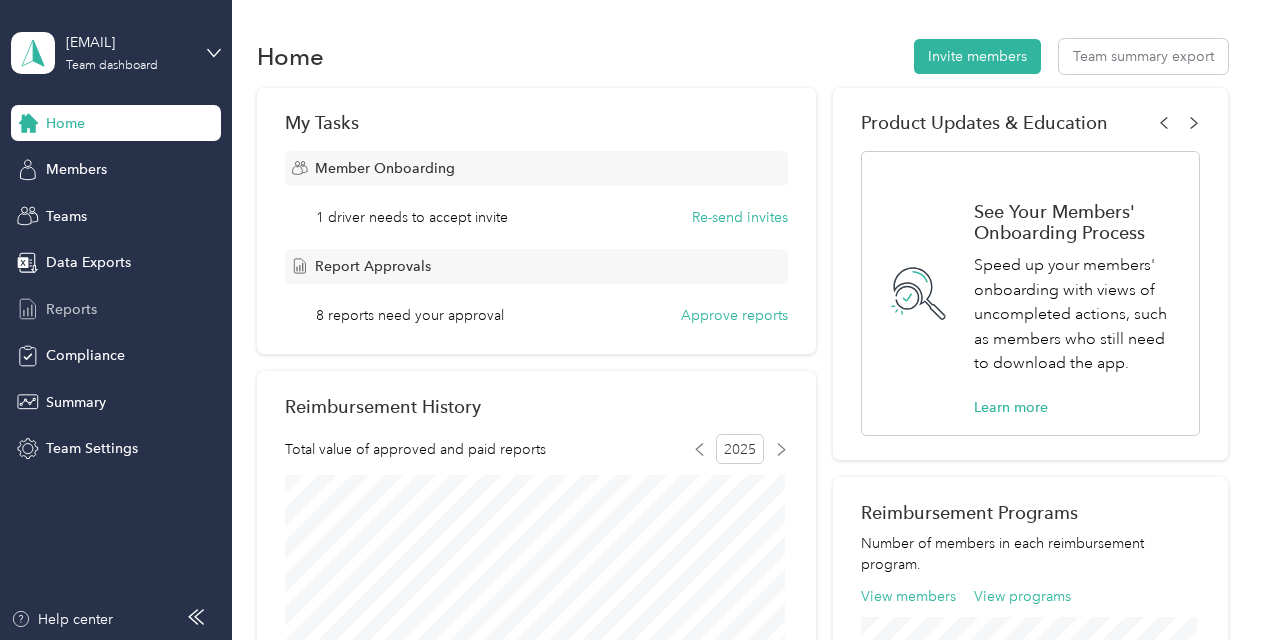 click on "Reports" at bounding box center (71, 309) 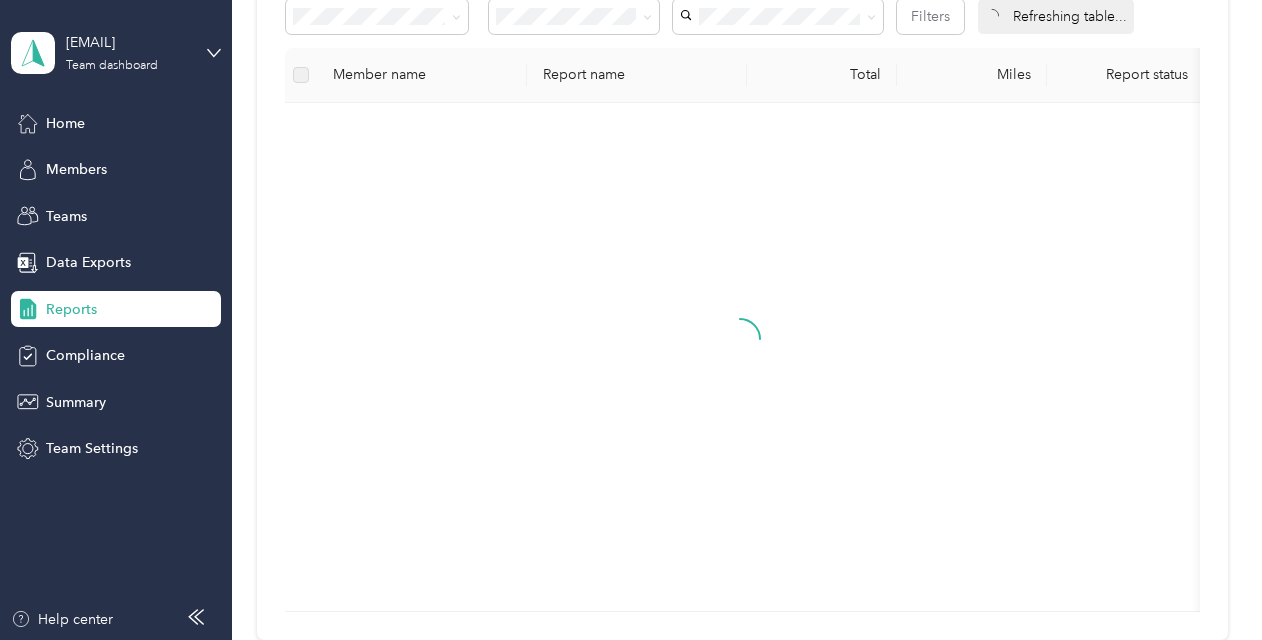 scroll, scrollTop: 373, scrollLeft: 0, axis: vertical 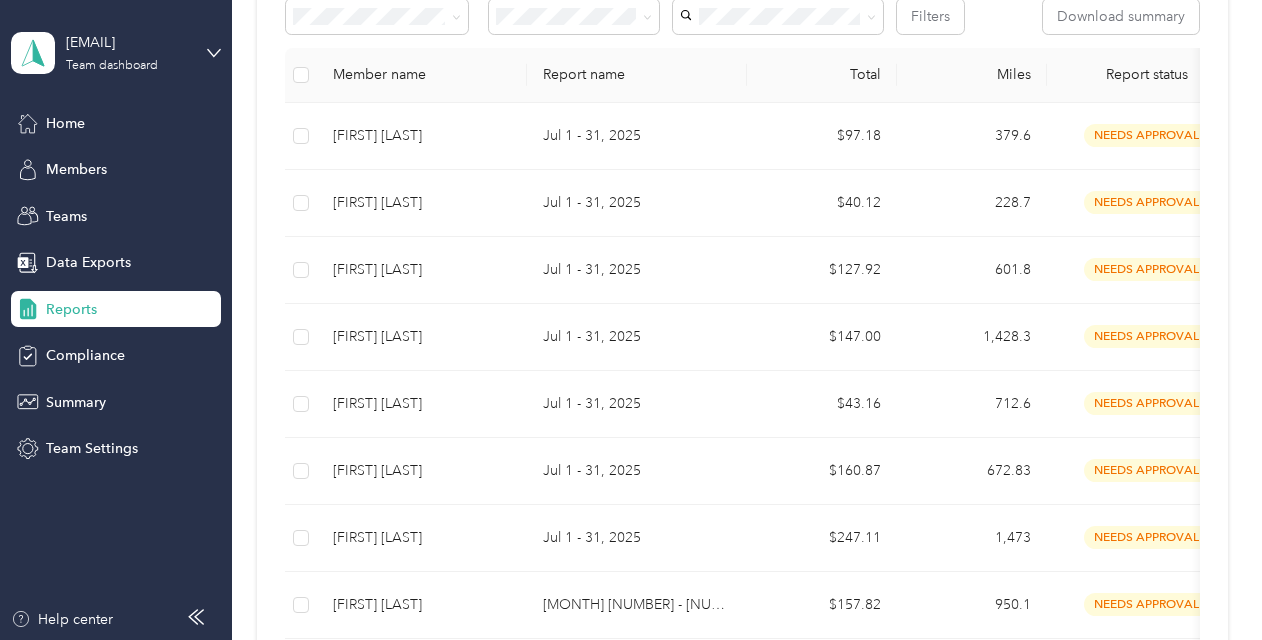 click at bounding box center (301, 75) 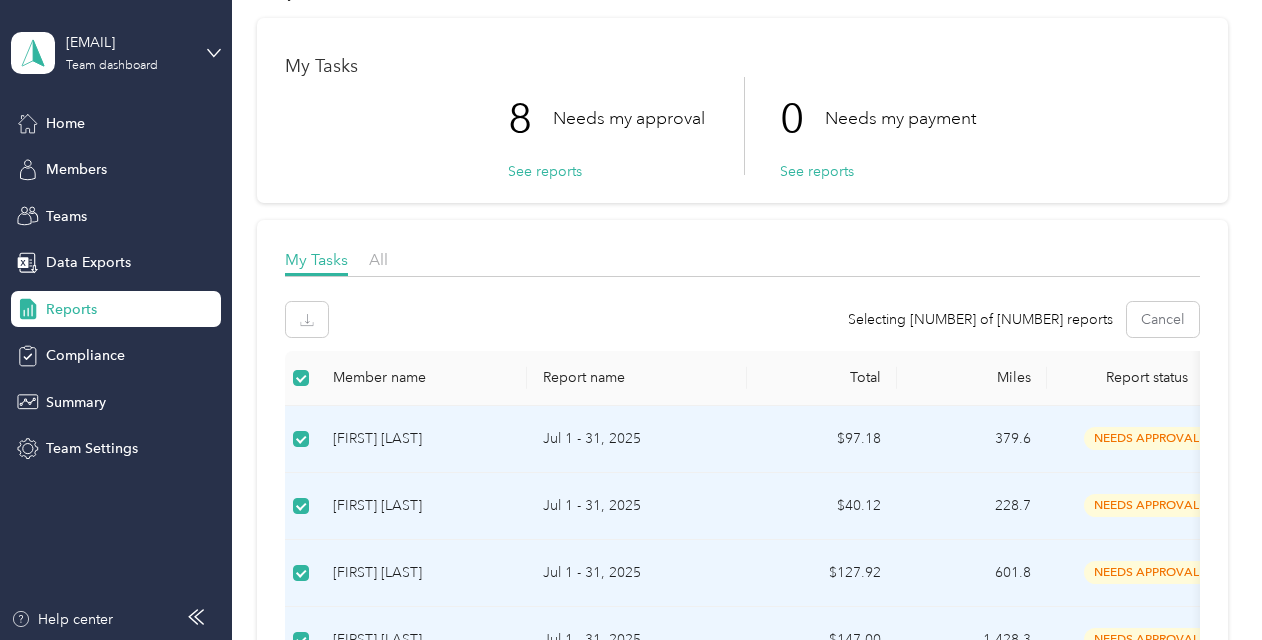 scroll, scrollTop: 0, scrollLeft: 0, axis: both 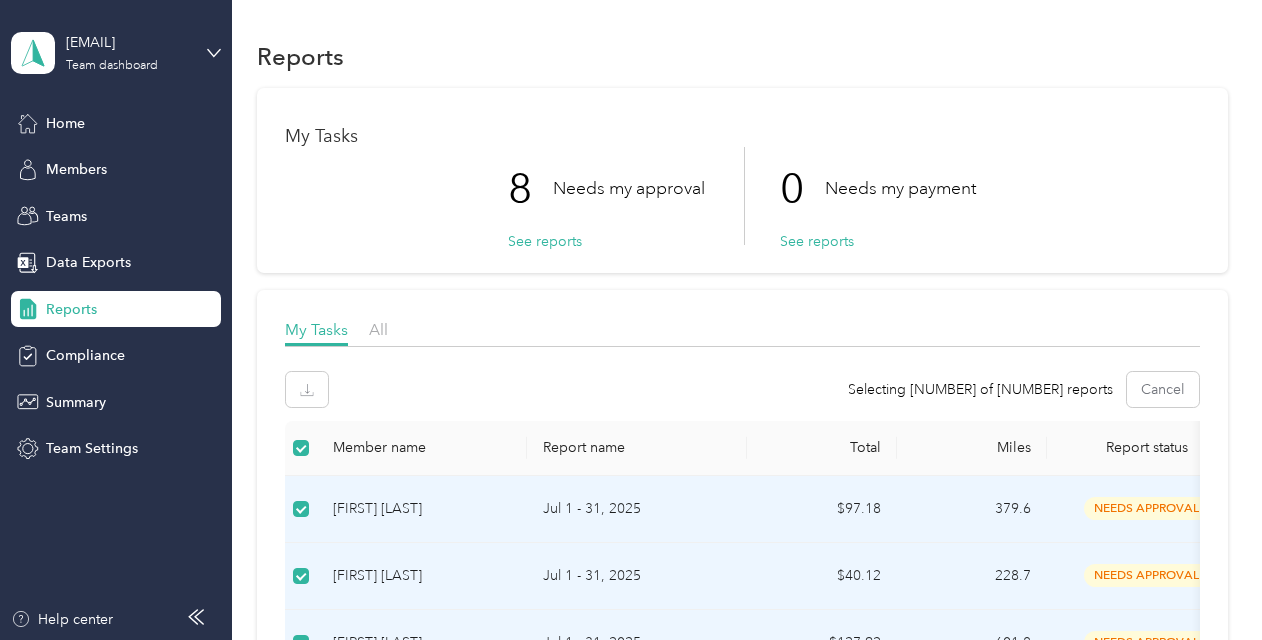 click on "Selecting [NUMBER] of [NUMBER] reports Cancel" at bounding box center (742, 389) 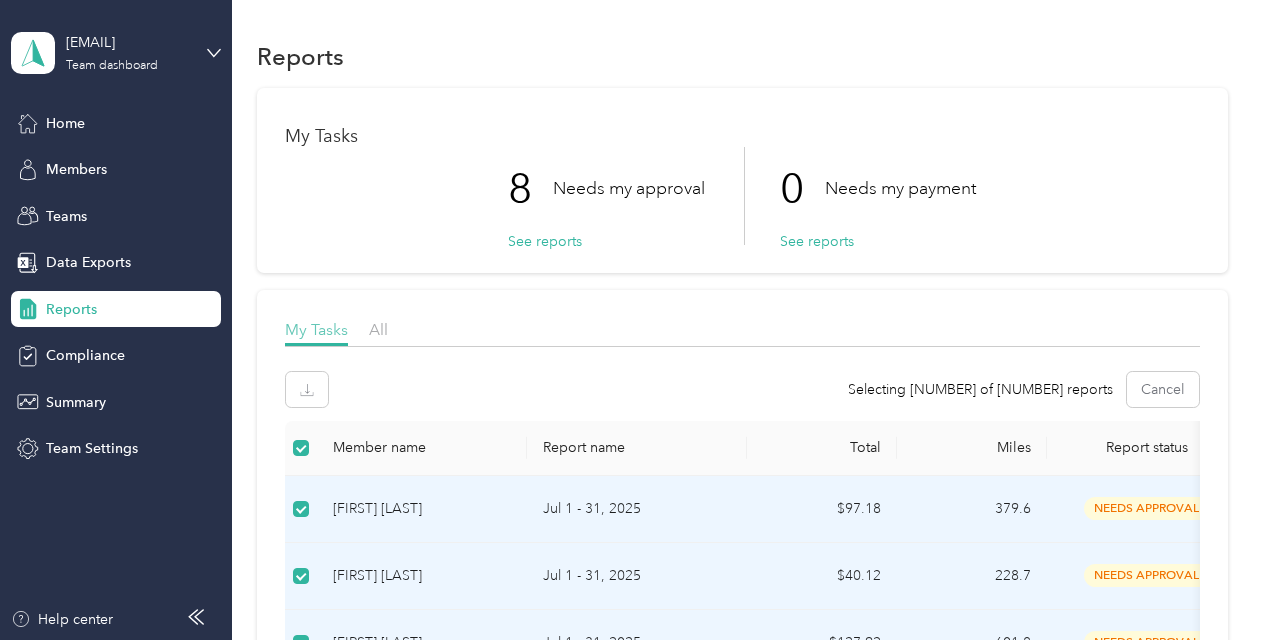 click on "My Tasks" at bounding box center [316, 329] 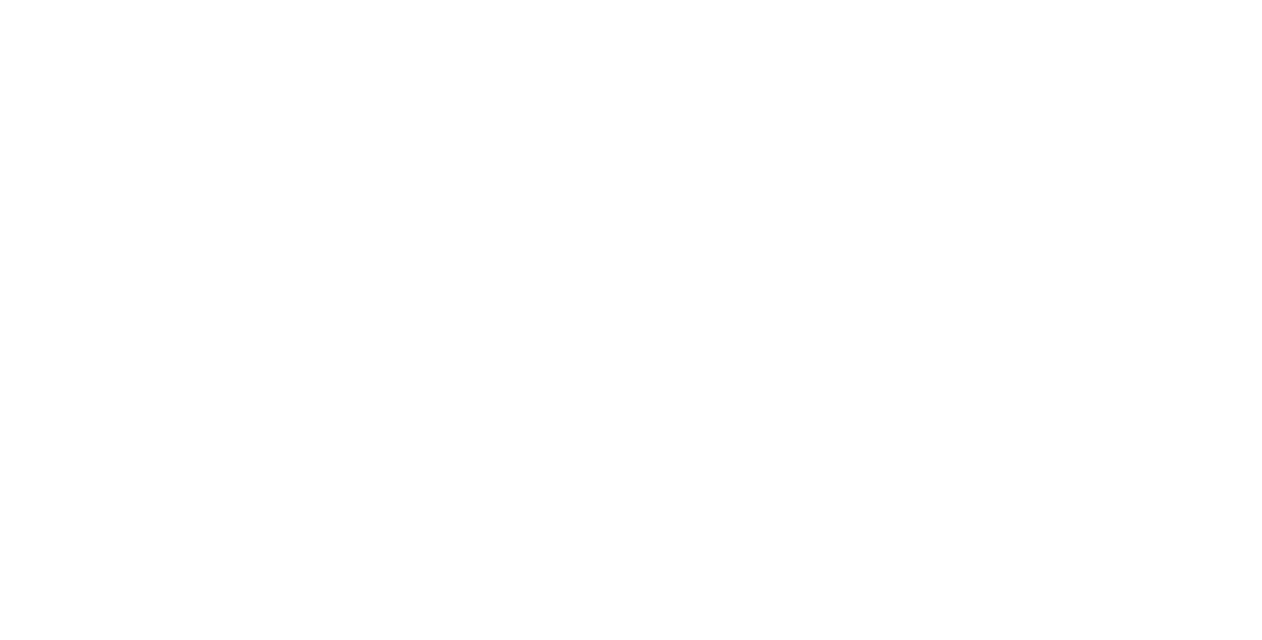 scroll, scrollTop: 0, scrollLeft: 0, axis: both 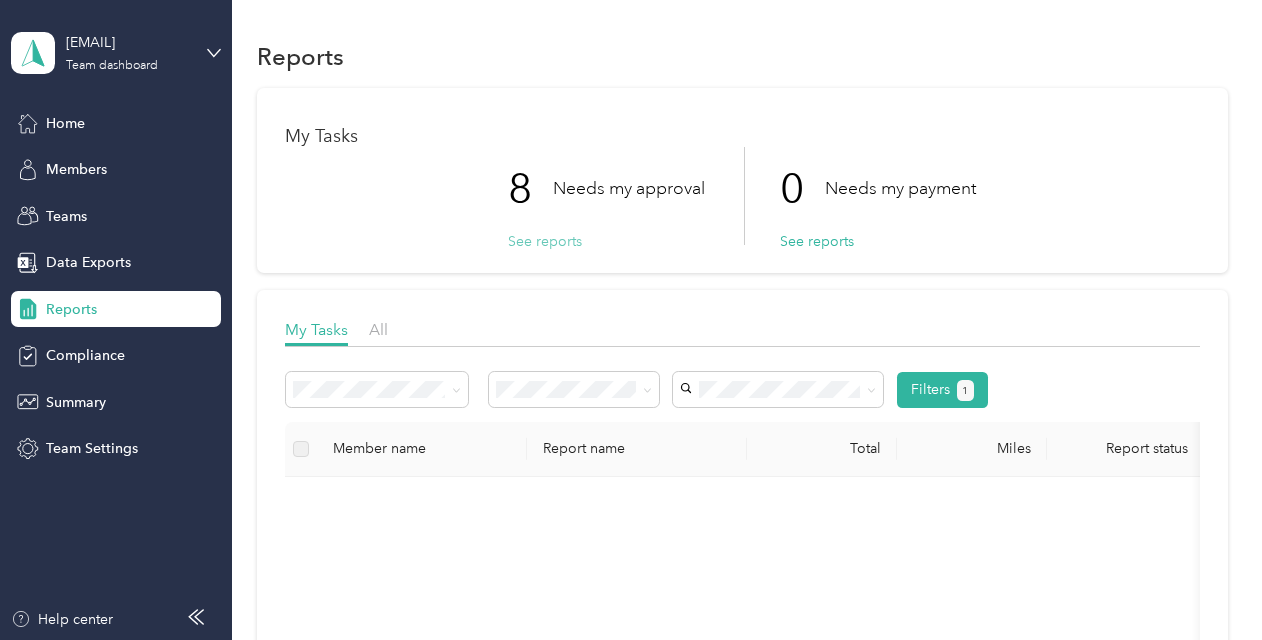 click on "See reports" at bounding box center [545, 241] 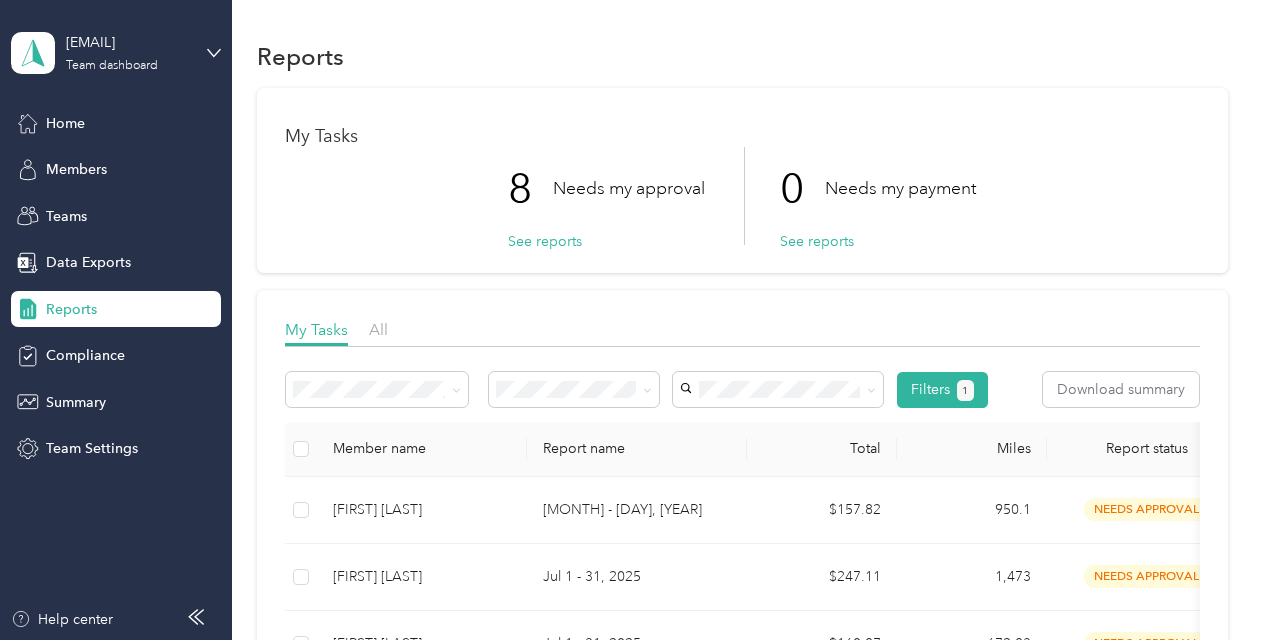 click at bounding box center (301, 449) 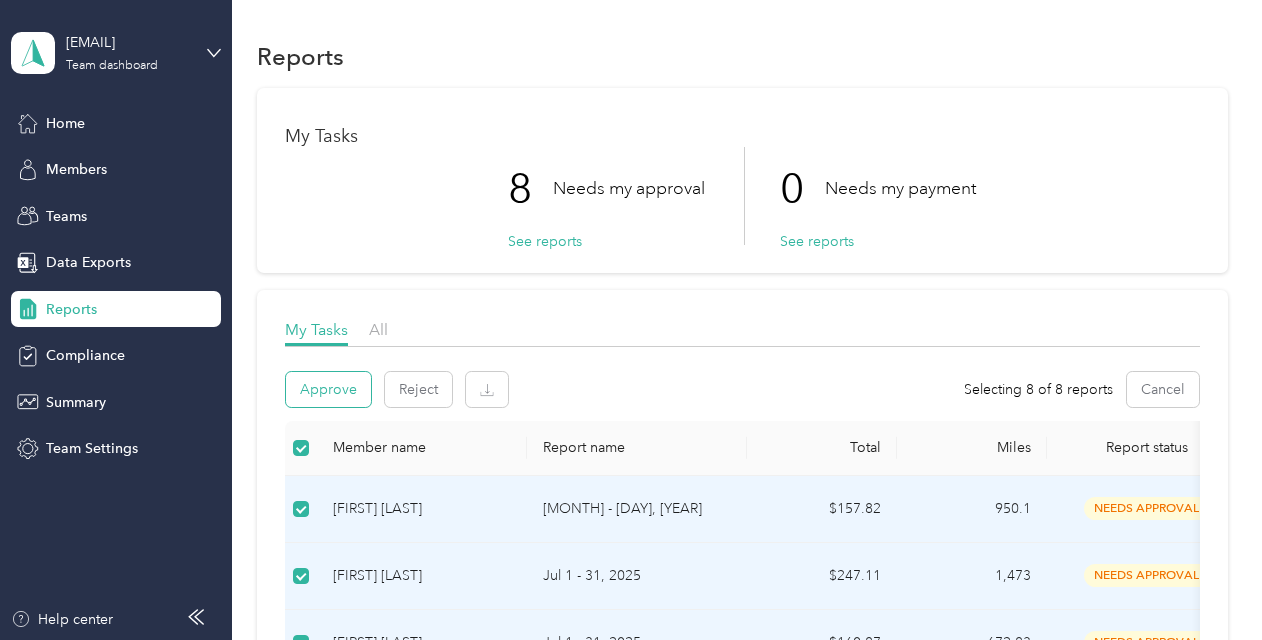 click on "Approve" at bounding box center (328, 389) 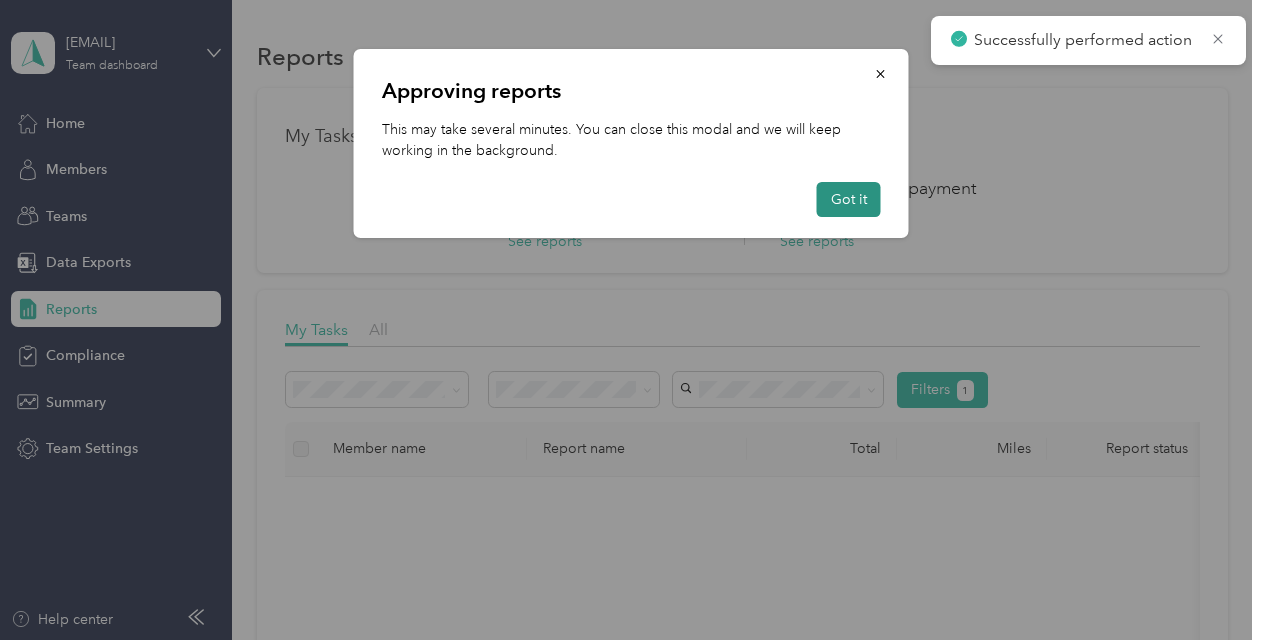 click on "Got it" at bounding box center (849, 199) 